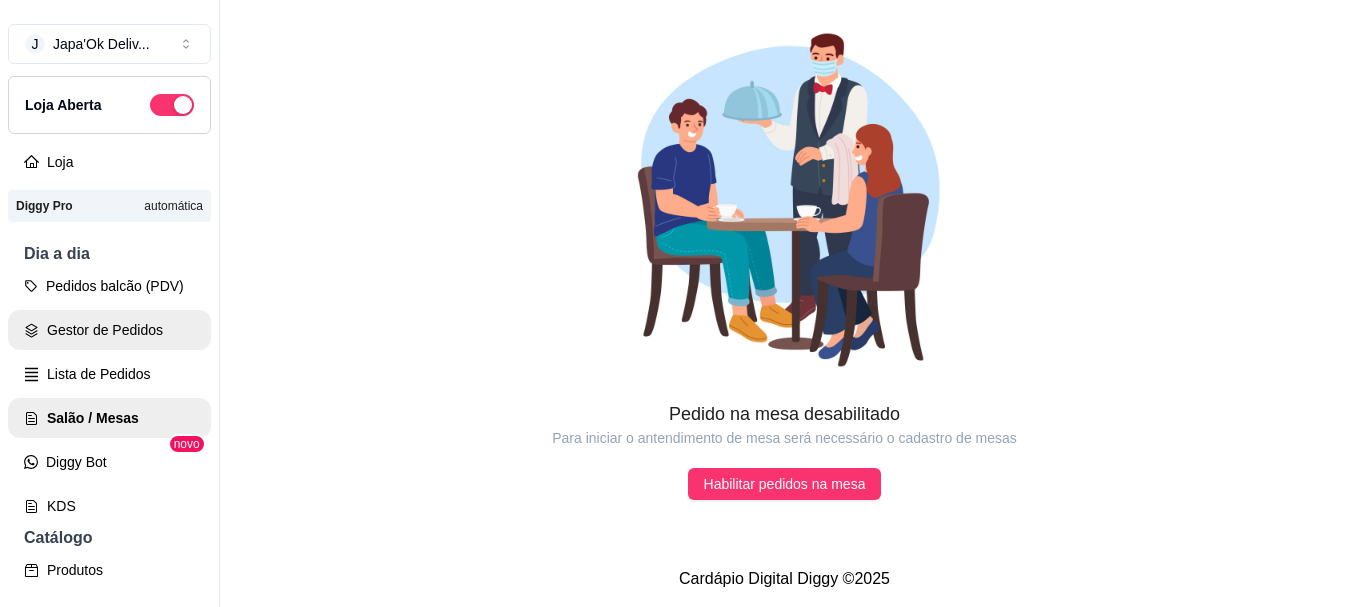 scroll, scrollTop: 0, scrollLeft: 0, axis: both 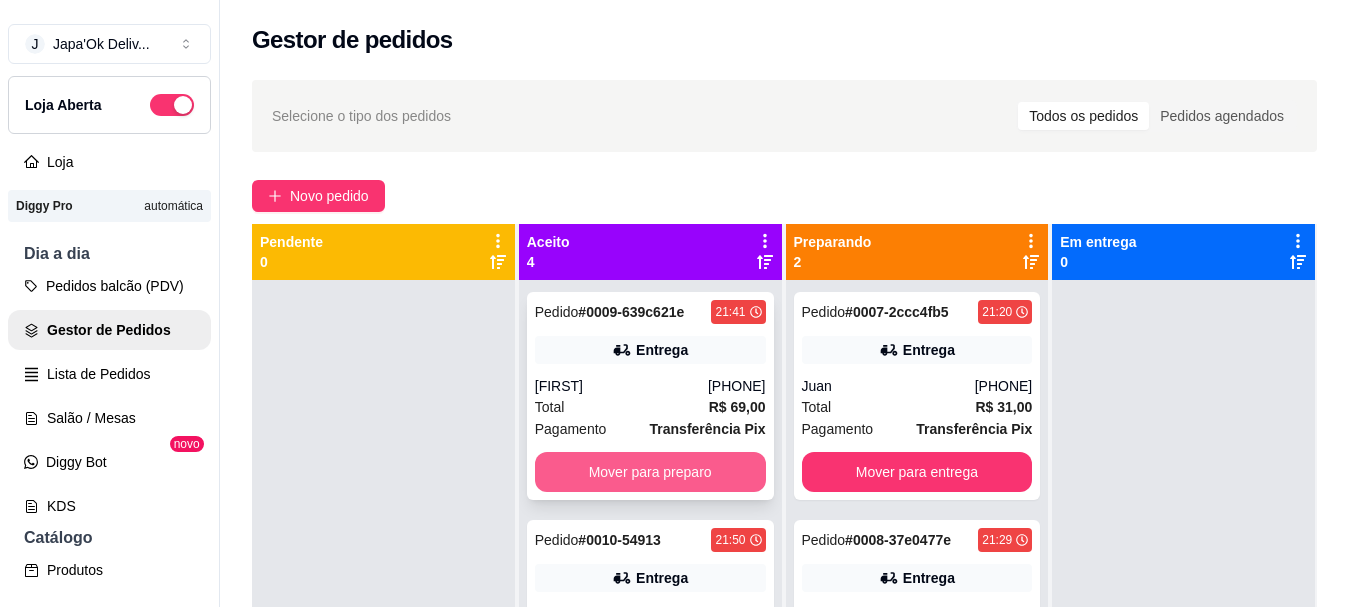 click on "Mover para preparo" at bounding box center [650, 472] 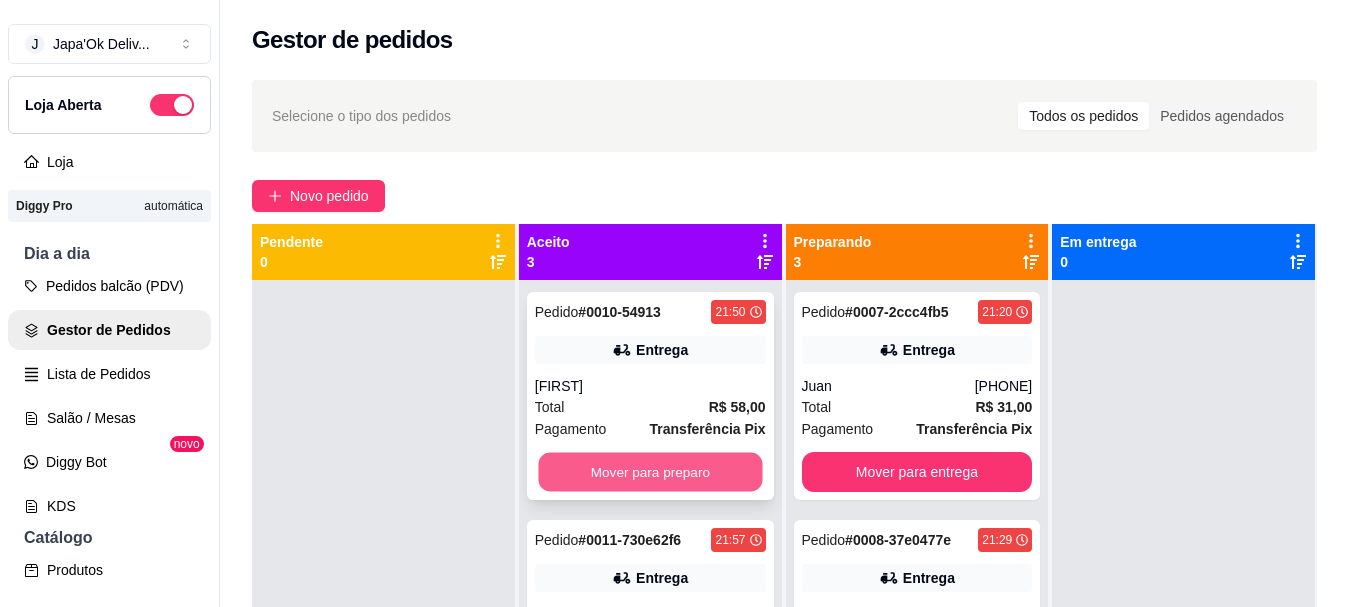 click on "Mover para preparo" at bounding box center (650, 472) 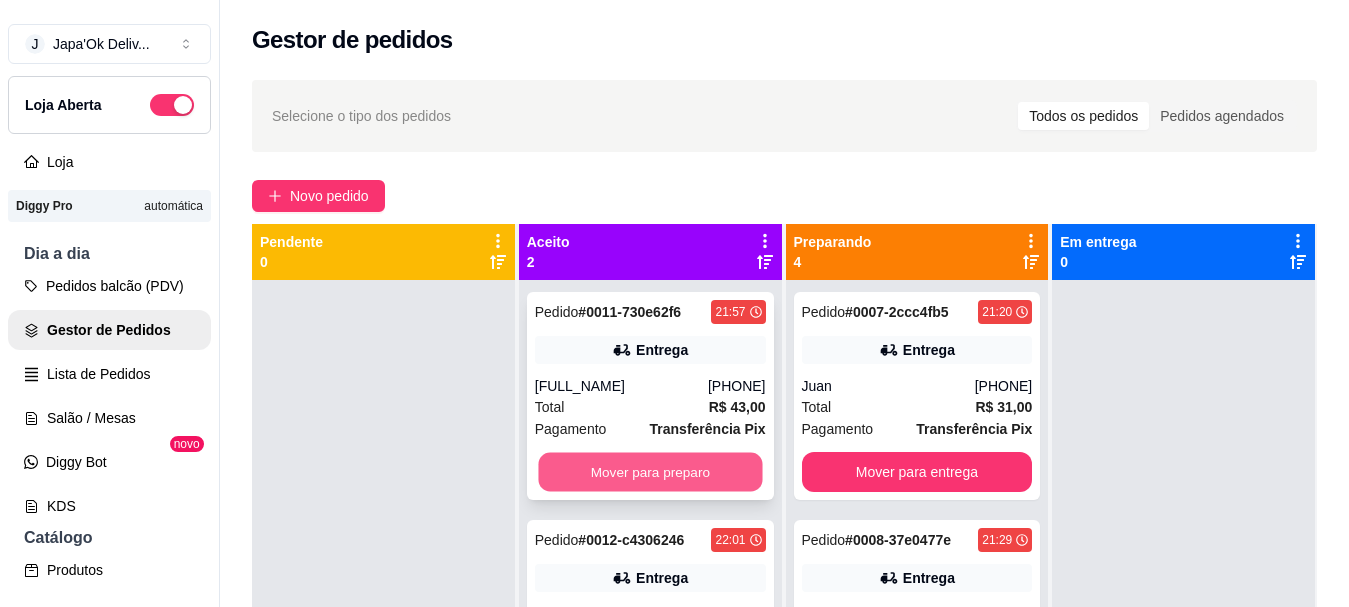 click on "Mover para preparo" at bounding box center [650, 472] 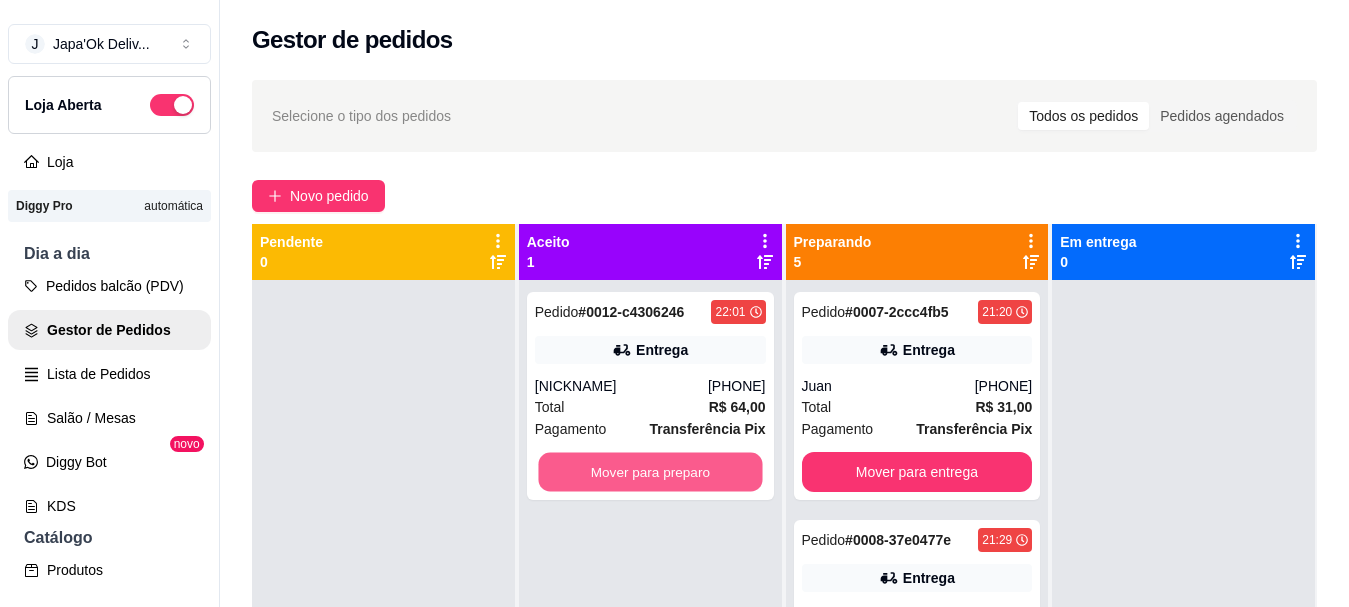 click on "Mover para preparo" at bounding box center [650, 472] 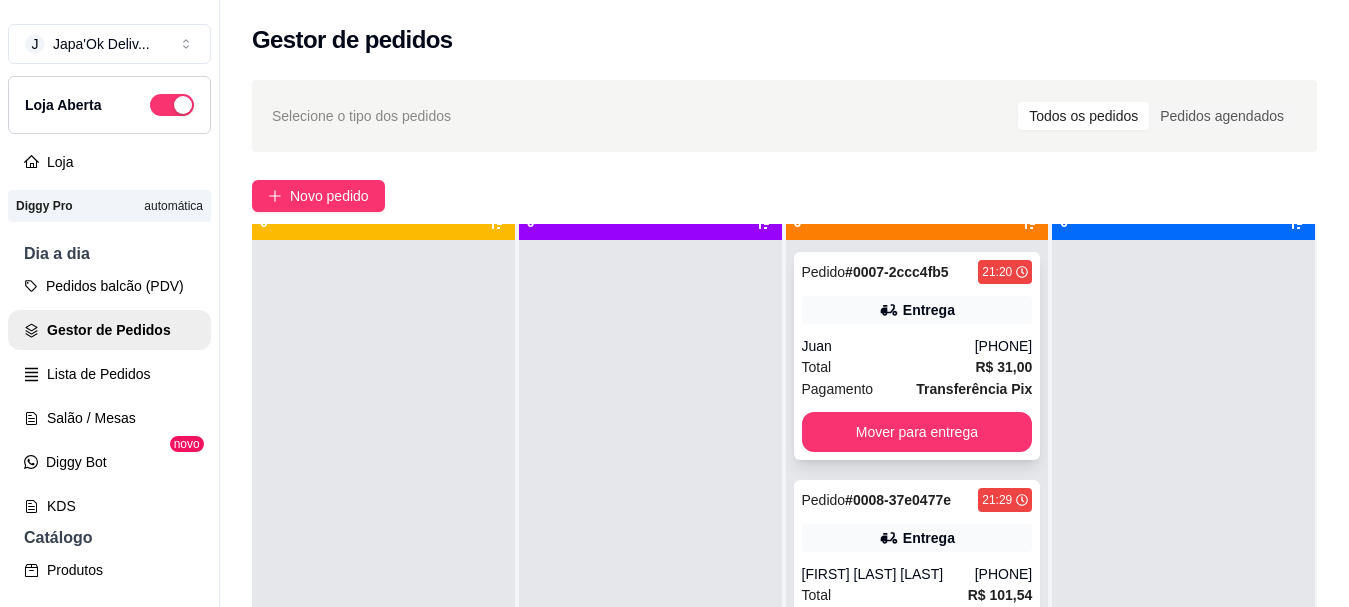 scroll, scrollTop: 56, scrollLeft: 0, axis: vertical 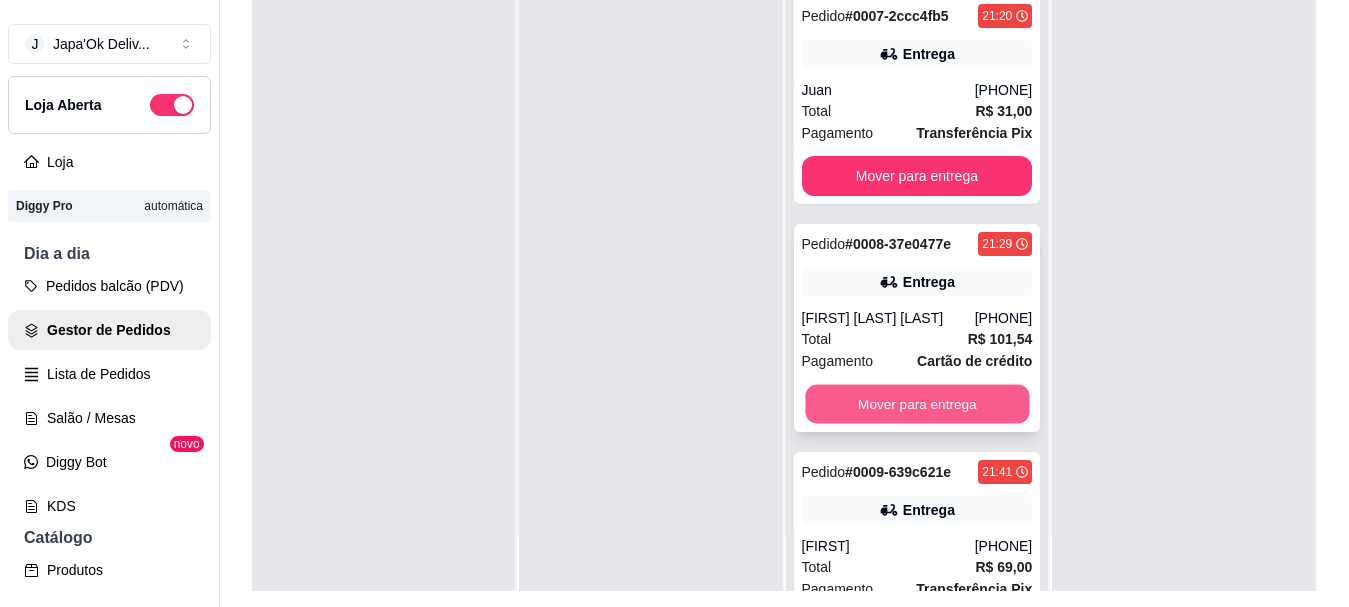 click on "Mover para entrega" at bounding box center (917, 404) 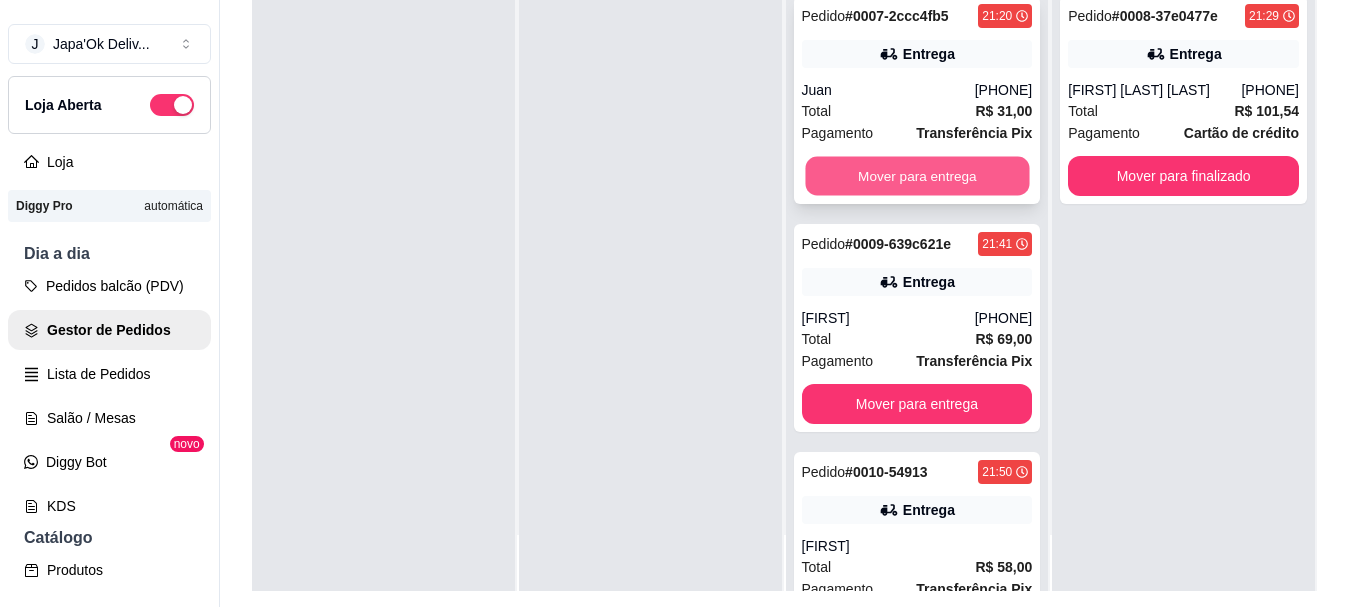 click on "Mover para entrega" at bounding box center [917, 176] 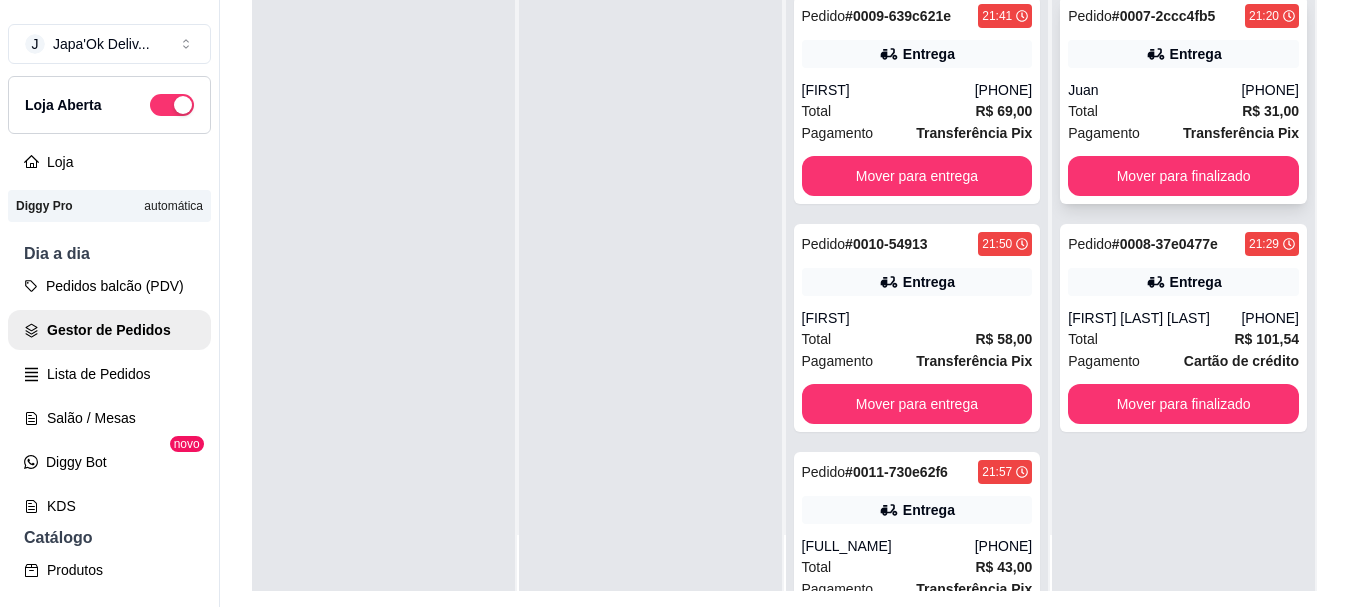 click on "Pedido  # [ID] [TIME] Entrega [FIRST] ([PHONE]) Total [CURRENCY] [PRICE] Pagamento Transferência Pix Mover para finalizado" at bounding box center (1183, 100) 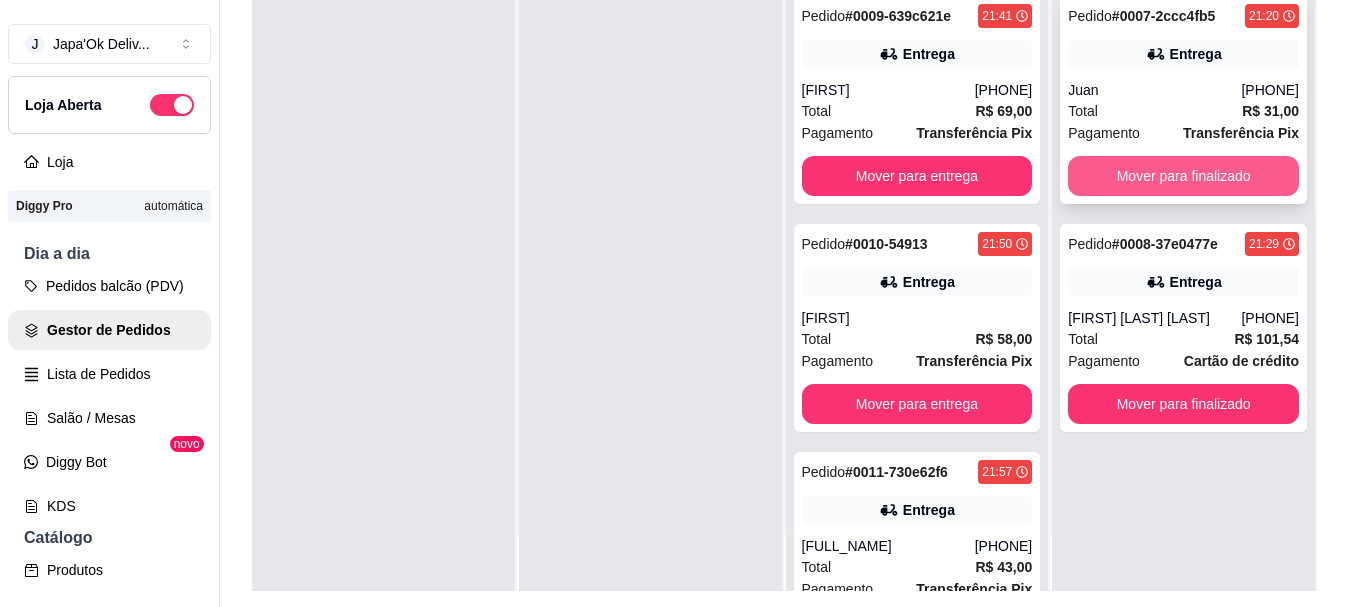 click on "Mover para finalizado" at bounding box center [1183, 176] 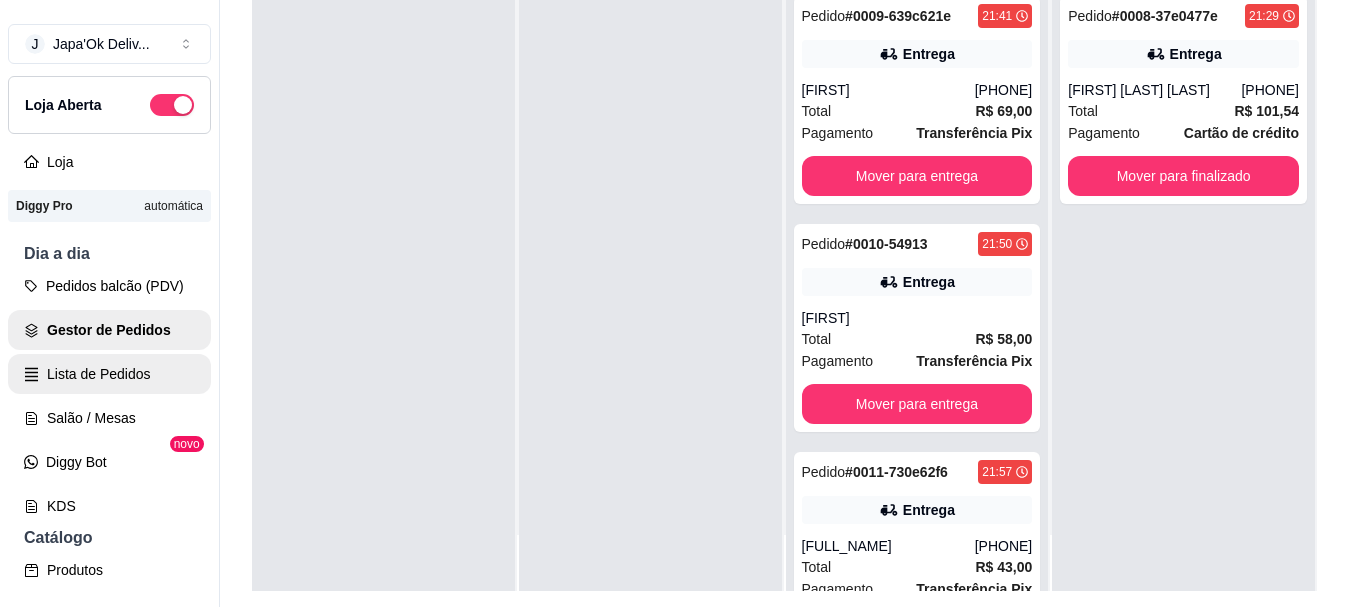 click on "Lista de Pedidos" at bounding box center [109, 374] 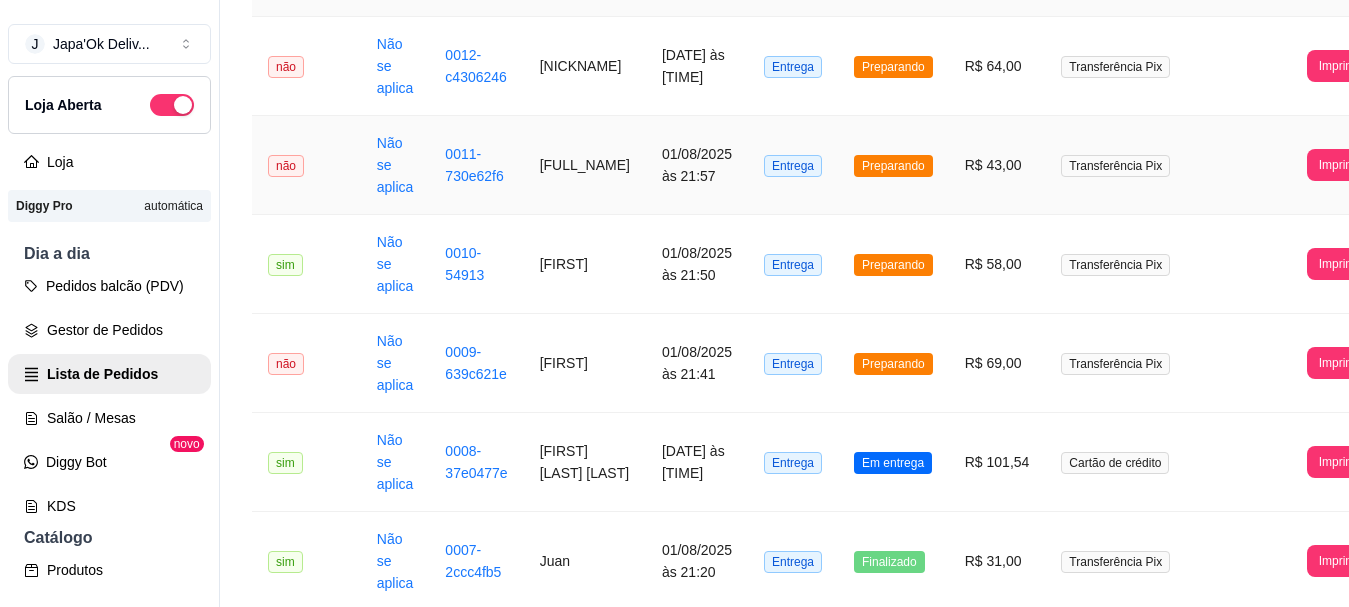 scroll, scrollTop: 0, scrollLeft: 0, axis: both 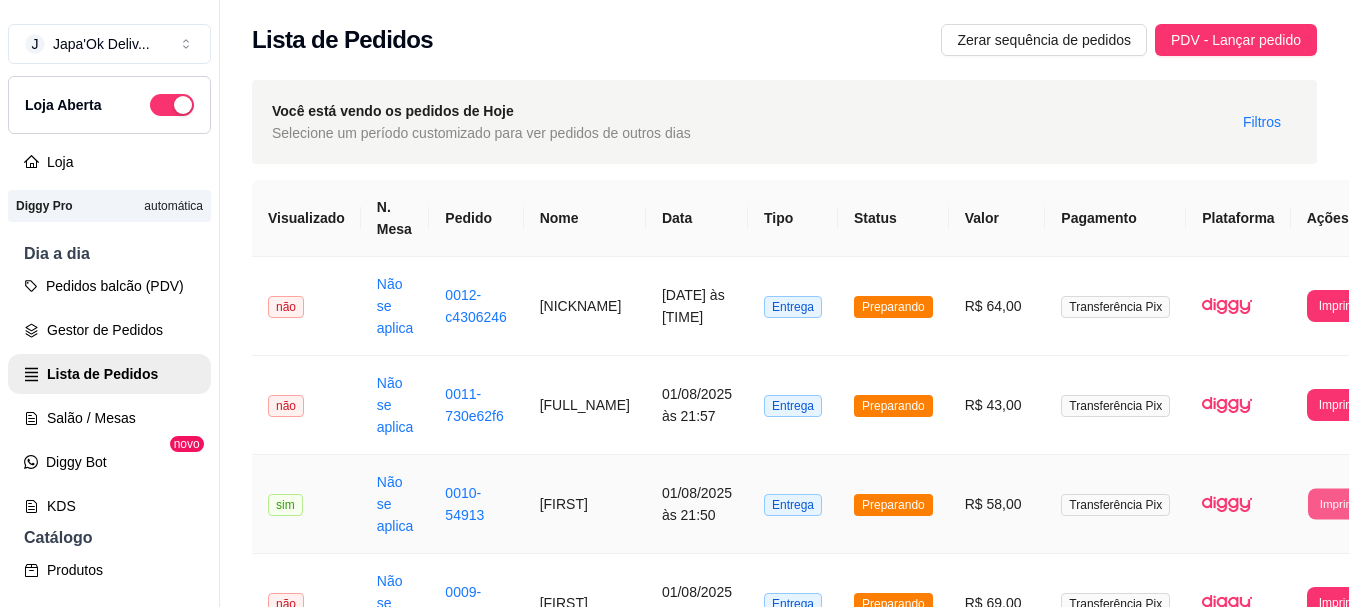 click on "Imprimir" at bounding box center (1340, 503) 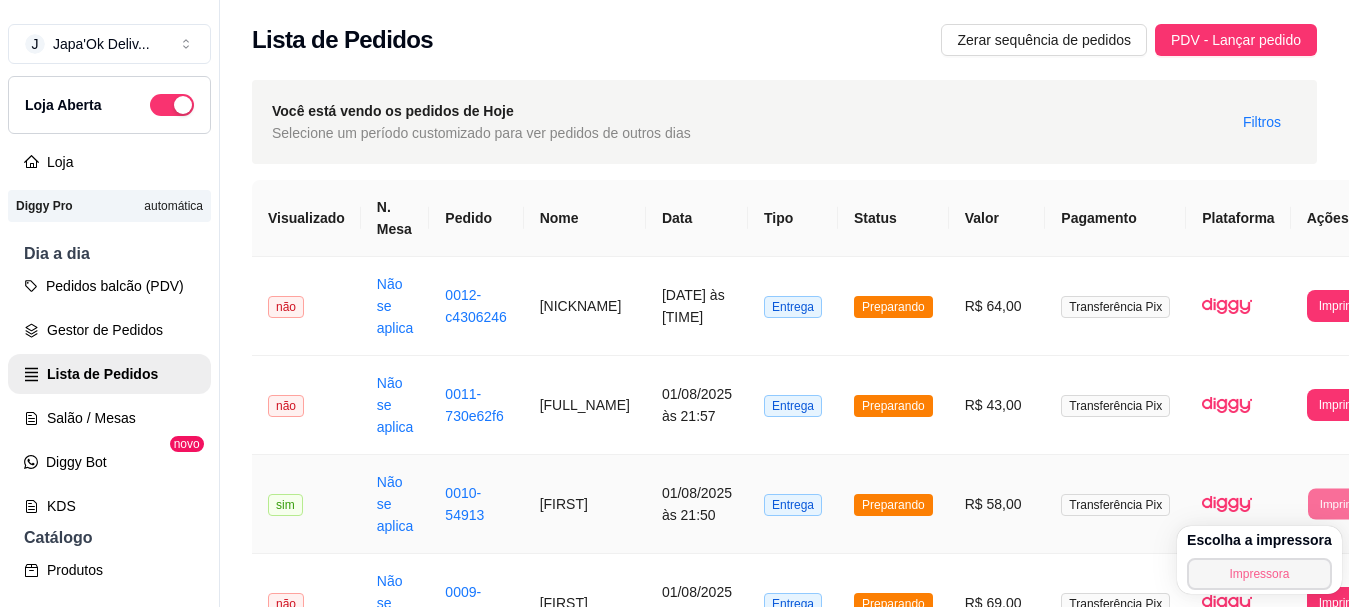 click on "Impressora" at bounding box center [1259, 574] 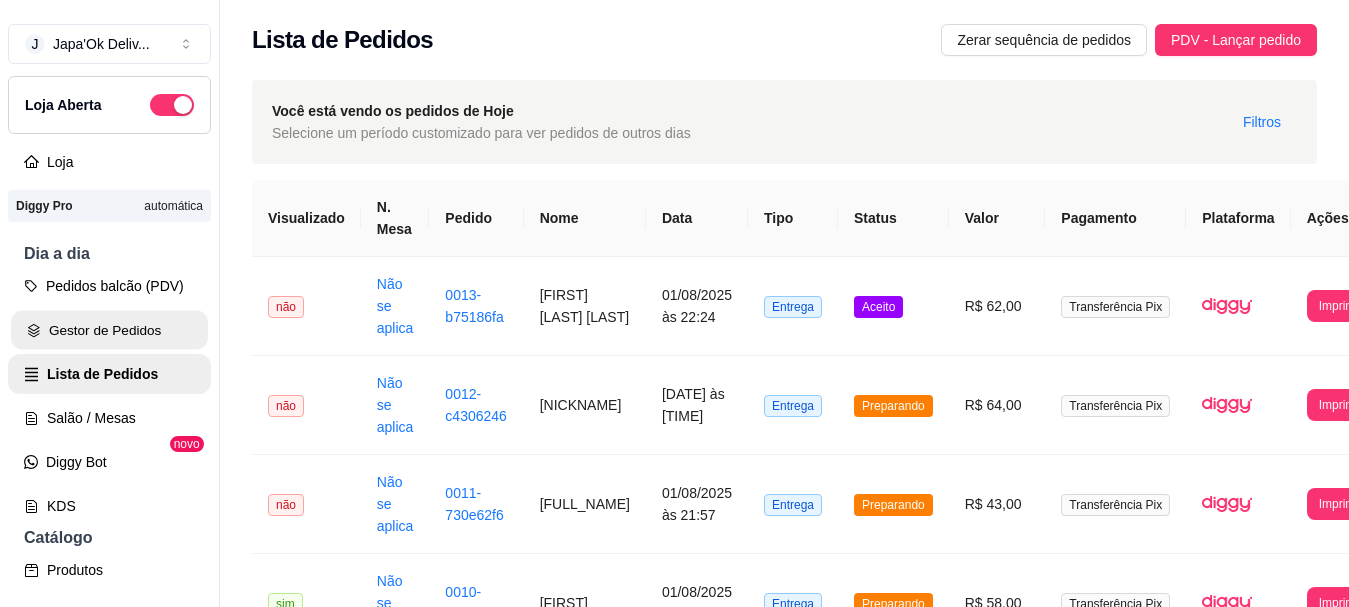 click on "Gestor de Pedidos" at bounding box center (109, 330) 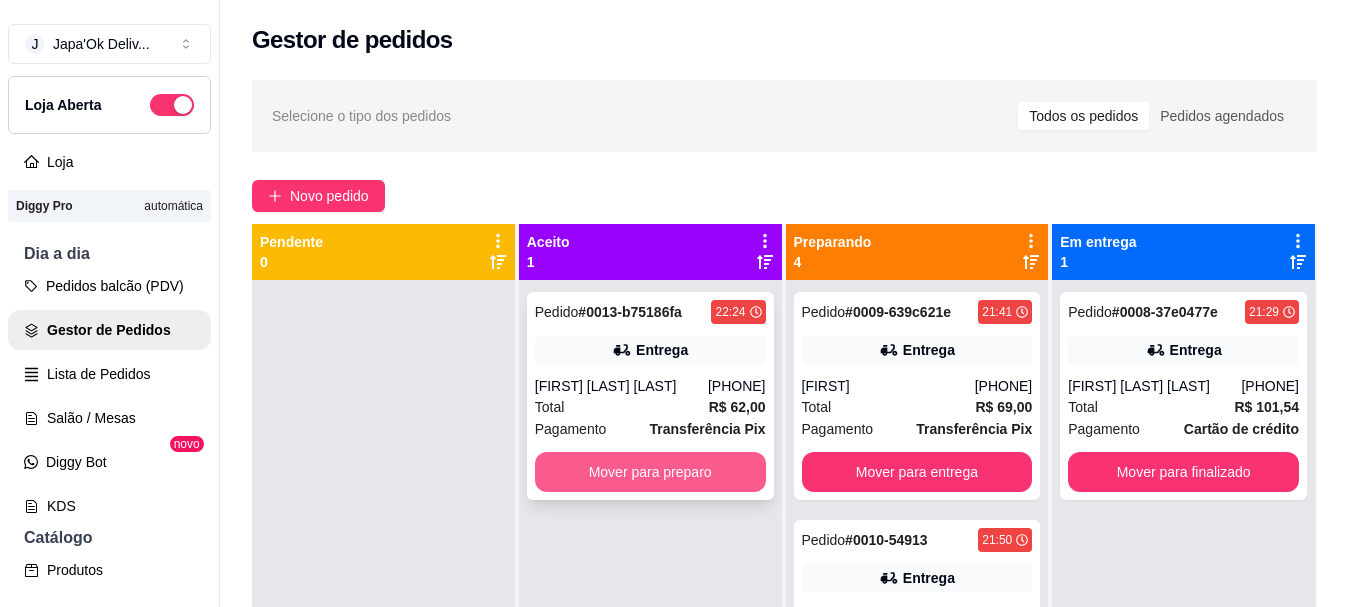 click on "Mover para preparo" at bounding box center (650, 472) 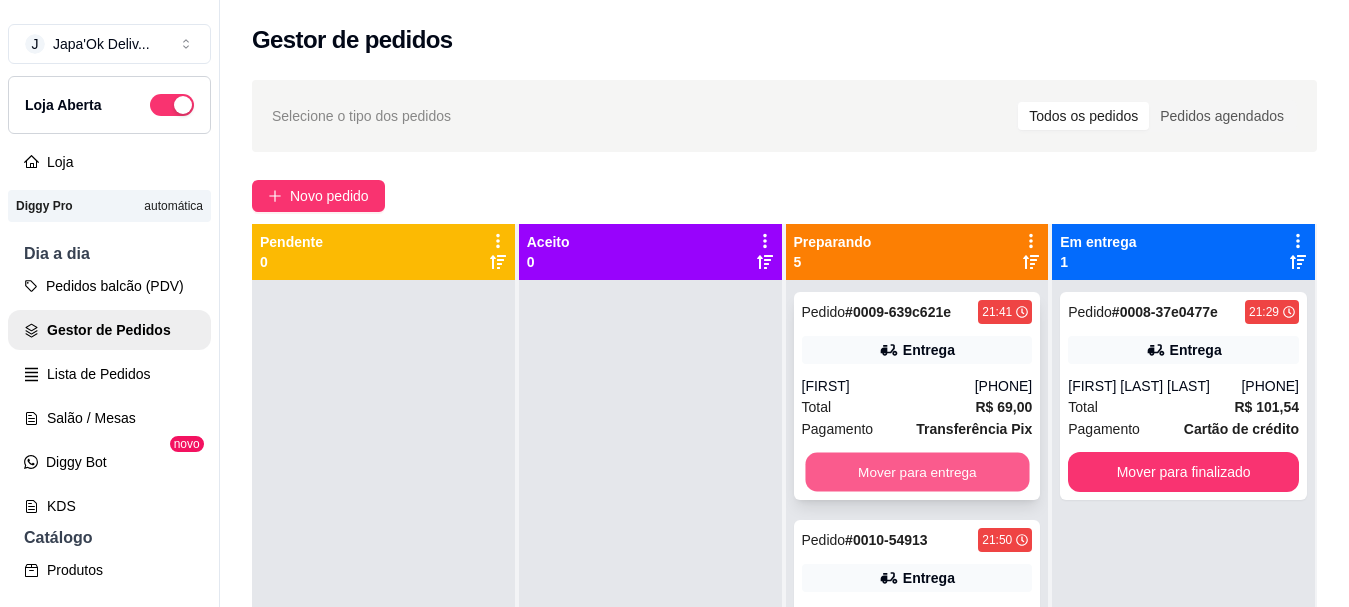 click on "Mover para entrega" at bounding box center [917, 472] 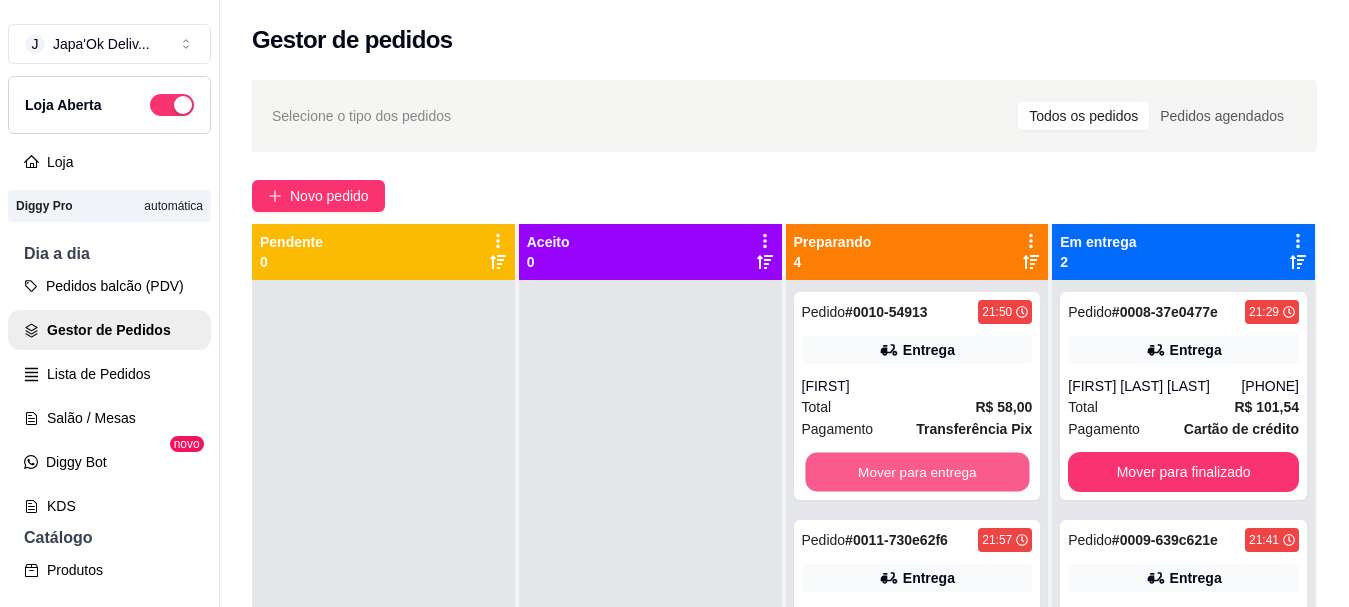 click on "Mover para entrega" at bounding box center [917, 472] 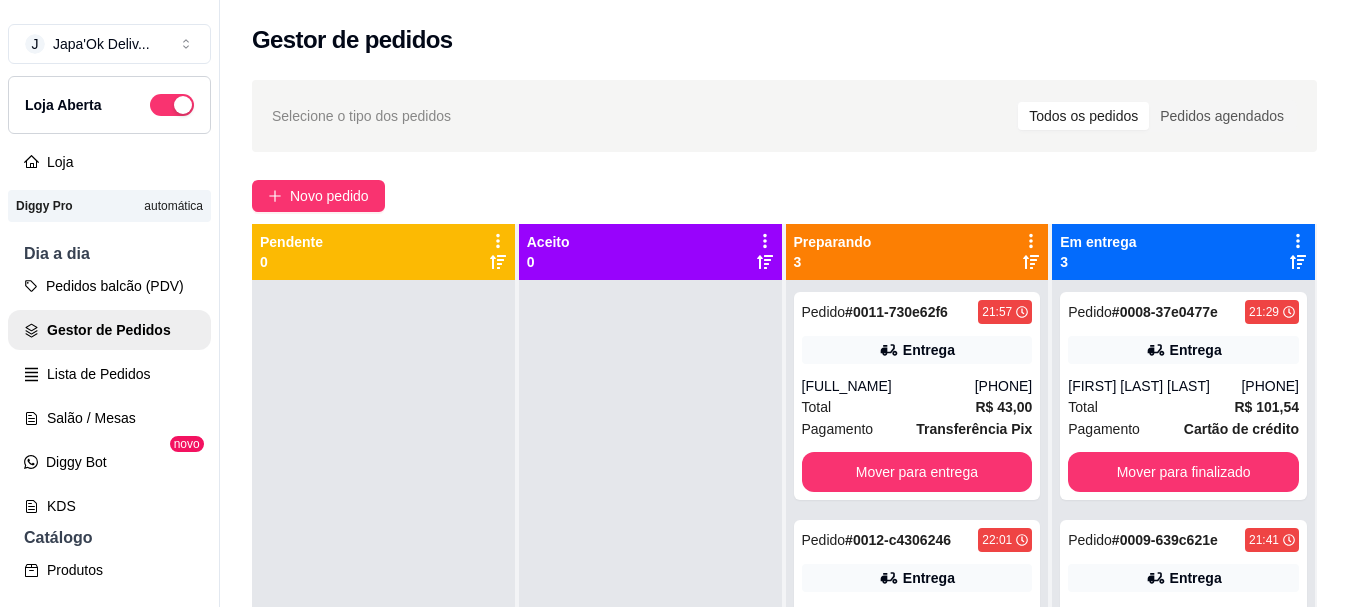 click on "Pedido  # [ID] [TIME] Entrega [FIRST] ([PHONE]) Total [CURRENCY] [PRICE] Pagamento Transferência Pix Mover para entrega" at bounding box center [917, 396] 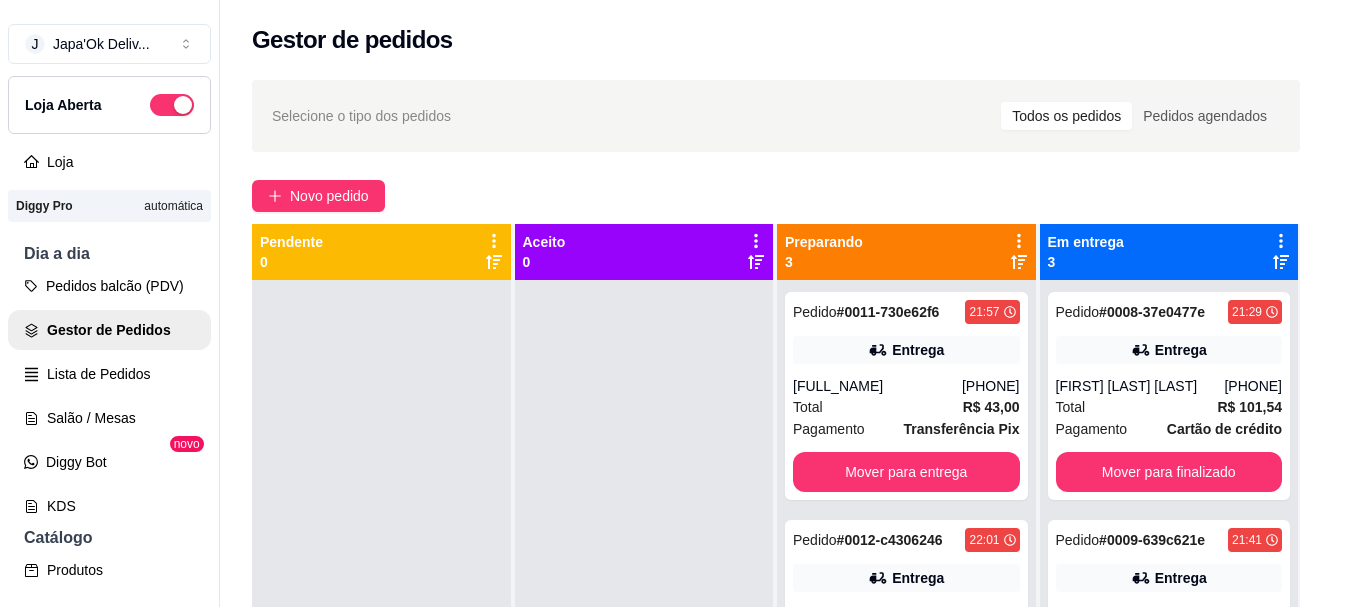 click on "Cancelar pedido Mover para entrega" at bounding box center (675, 512) 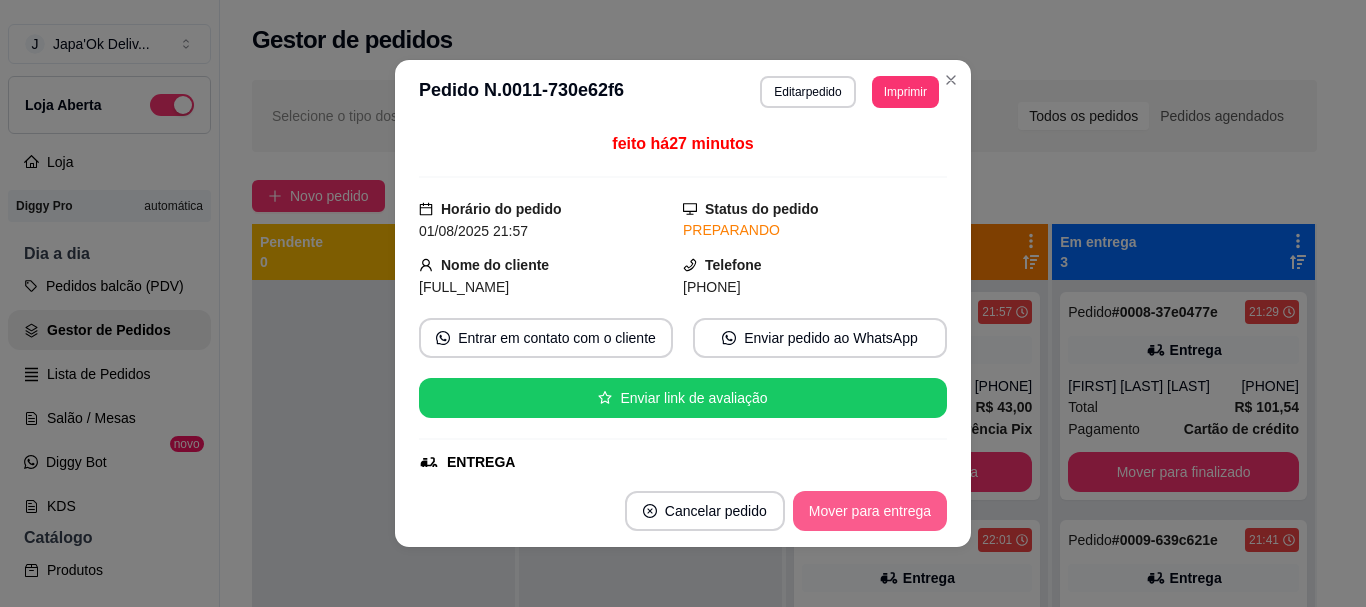 click on "Mover para entrega" at bounding box center (870, 511) 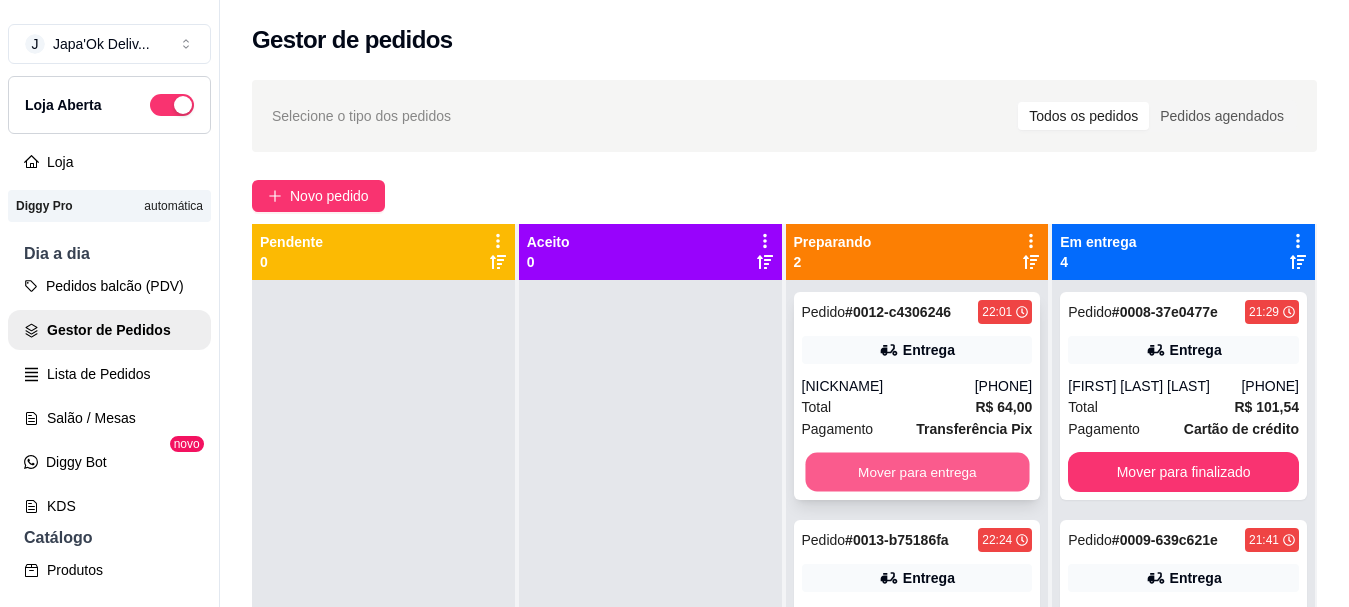 click on "Mover para entrega" at bounding box center [917, 472] 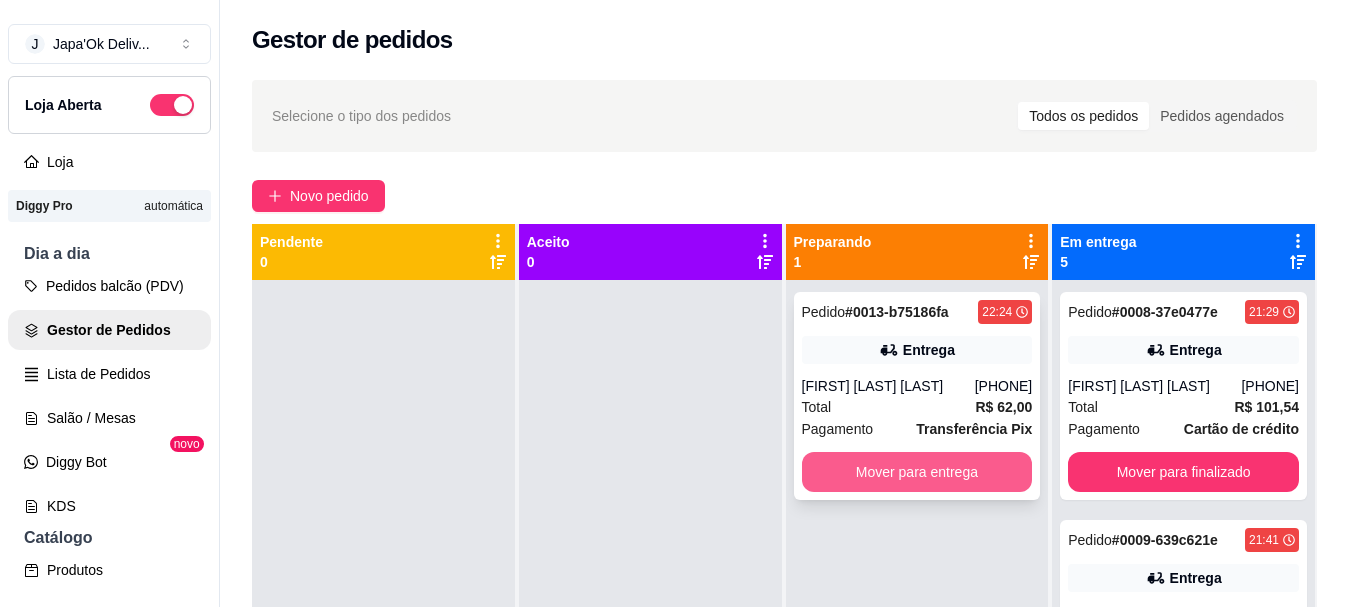 click on "Mover para entrega" at bounding box center [917, 472] 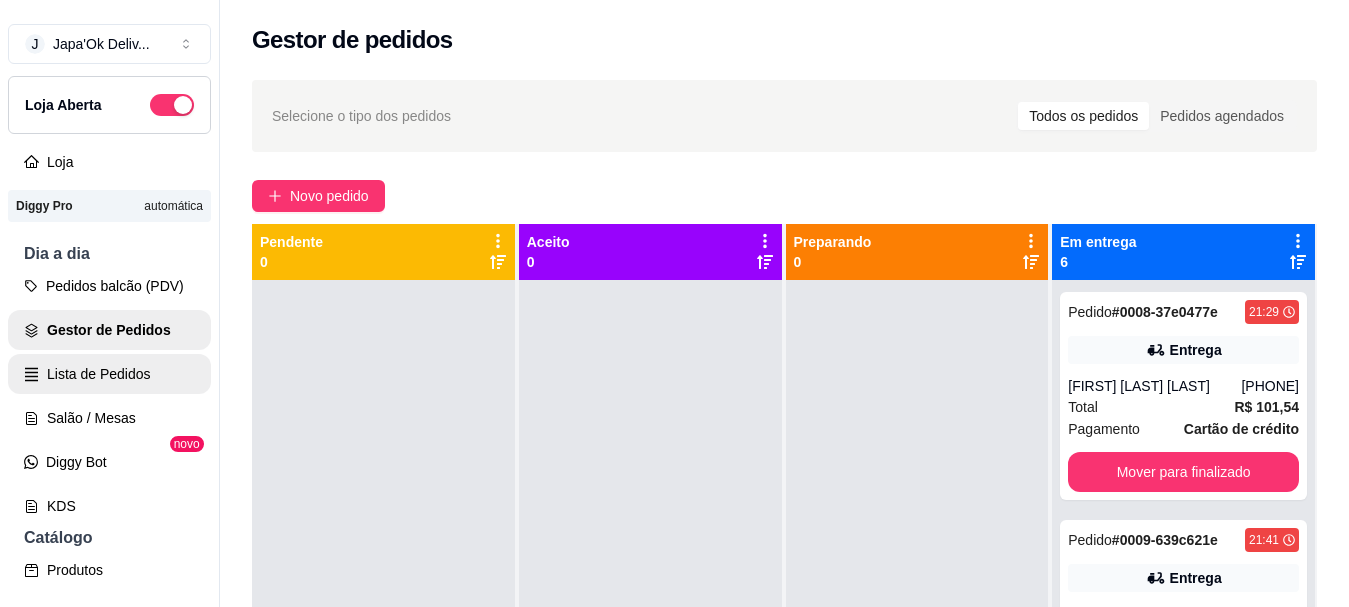 click on "Lista de Pedidos" at bounding box center (109, 374) 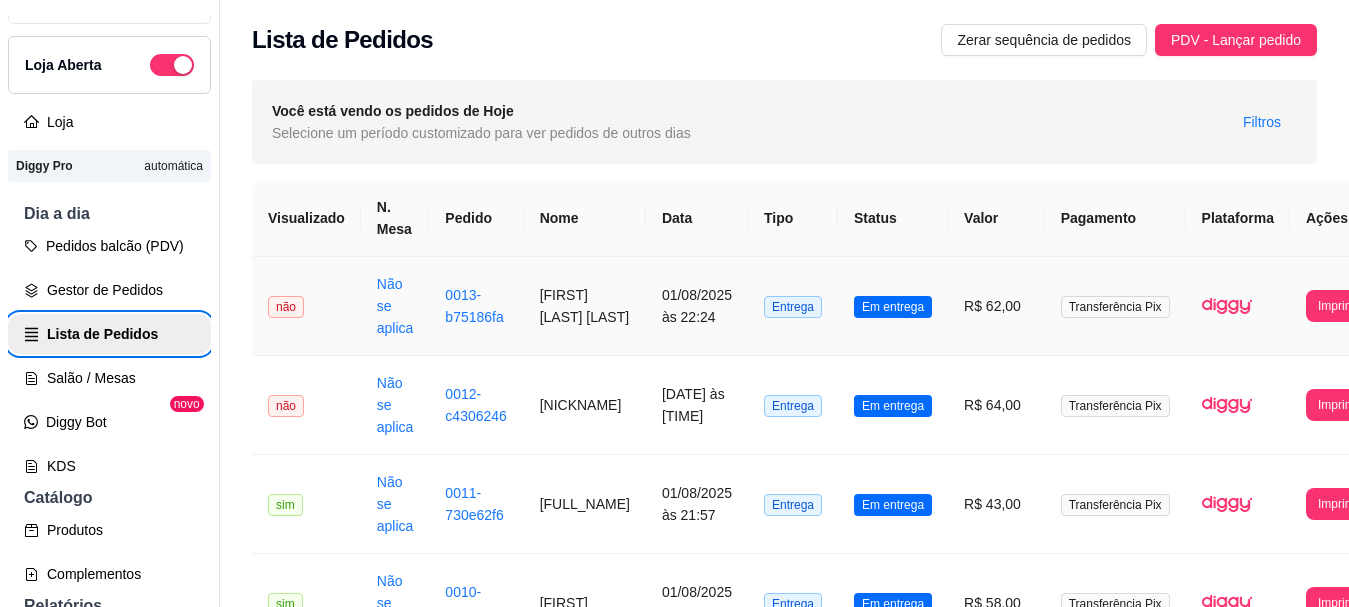 scroll, scrollTop: 80, scrollLeft: 0, axis: vertical 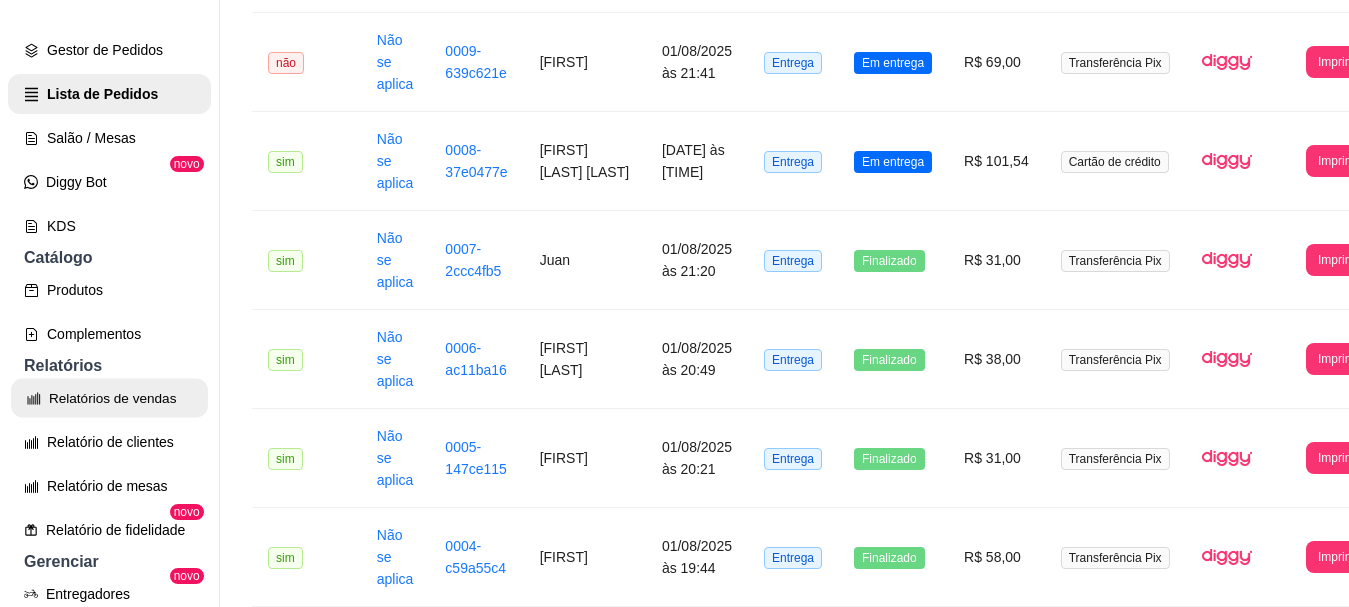 click on "Relatórios de vendas" at bounding box center (109, 398) 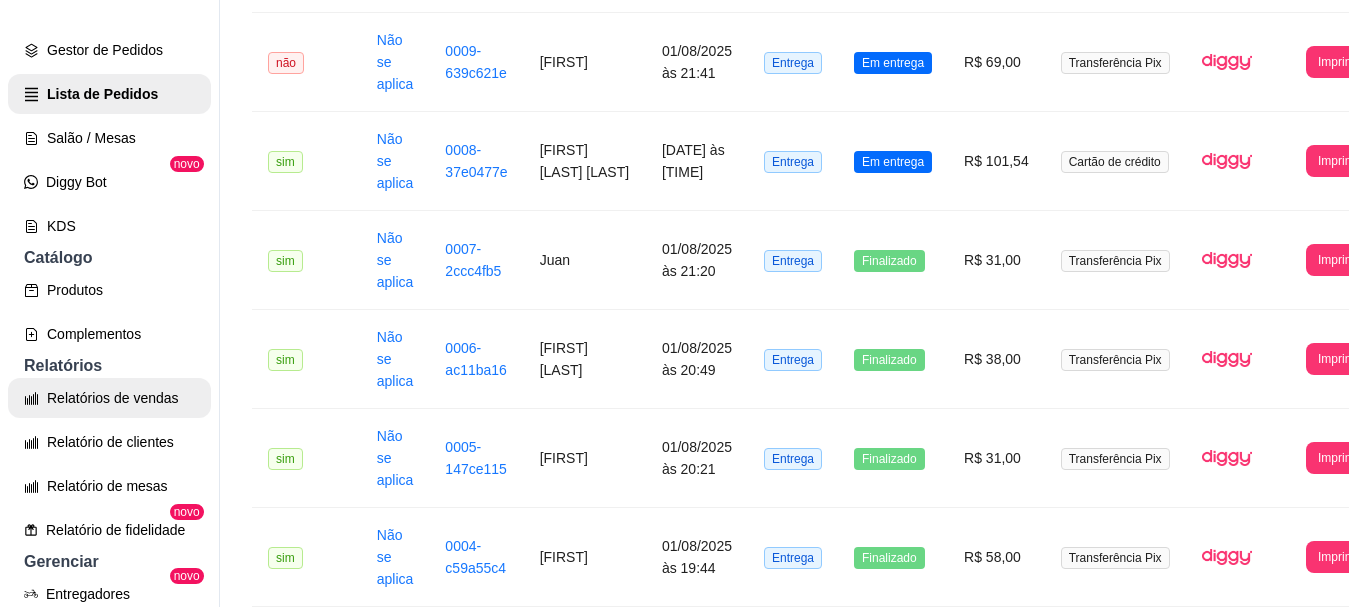 select on "ALL" 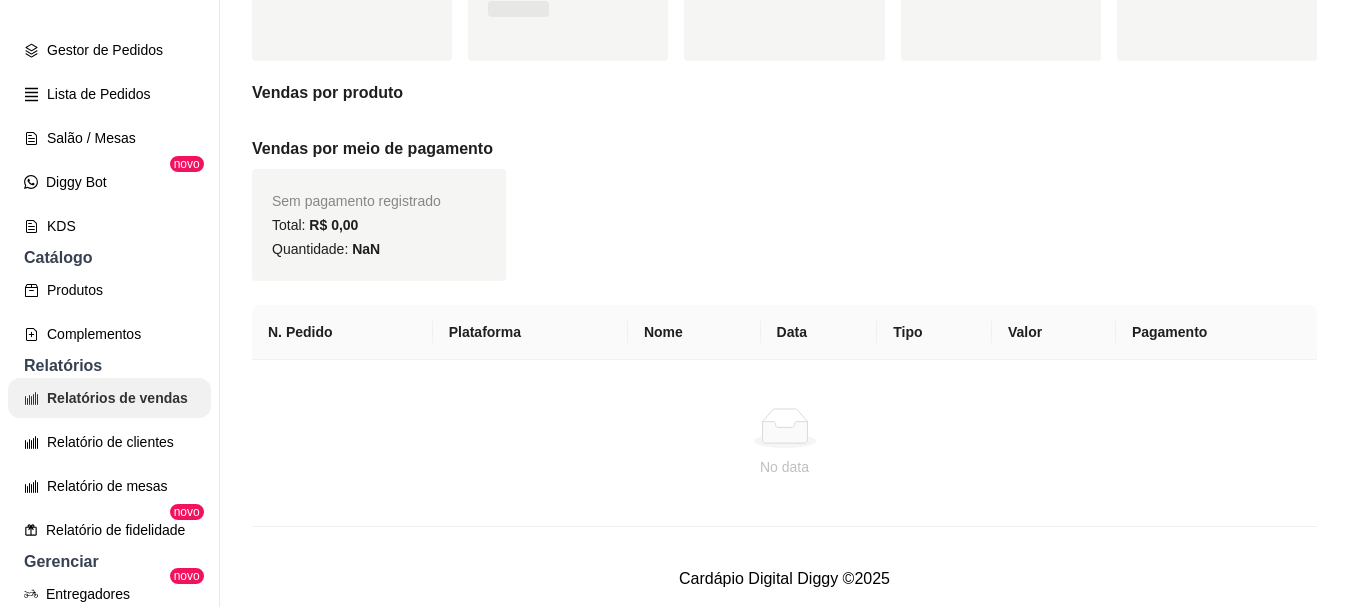 scroll, scrollTop: 0, scrollLeft: 0, axis: both 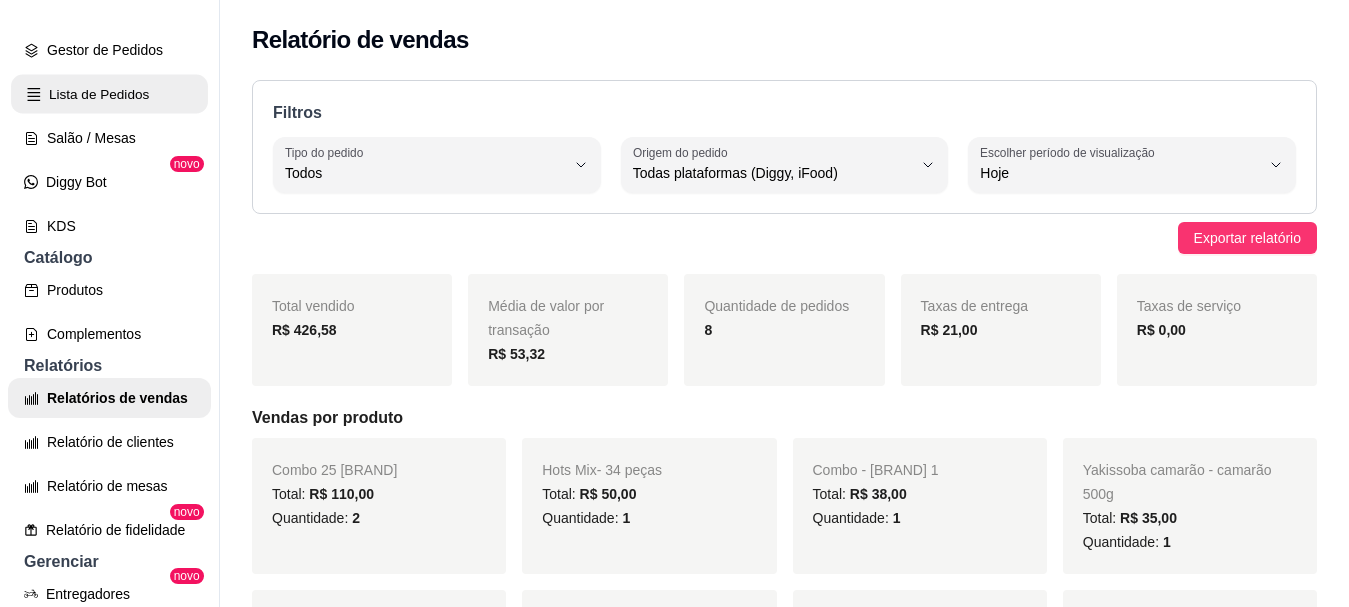 click on "Lista de Pedidos" at bounding box center [109, 94] 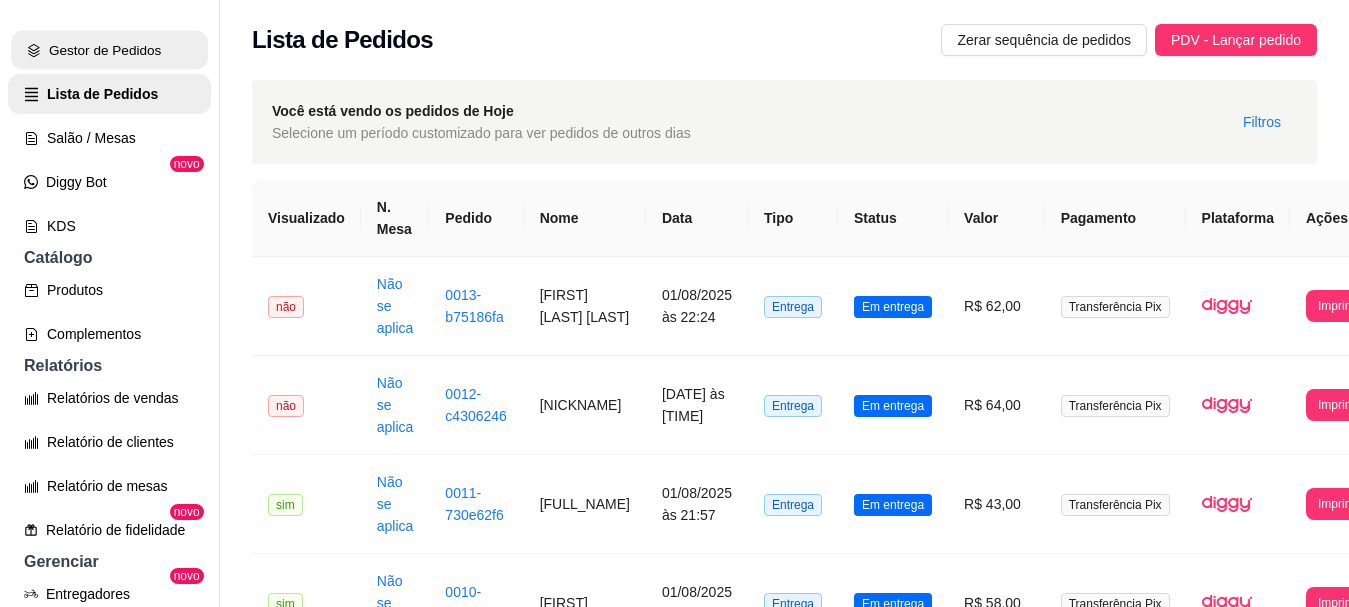 click on "Gestor de Pedidos" at bounding box center [109, 50] 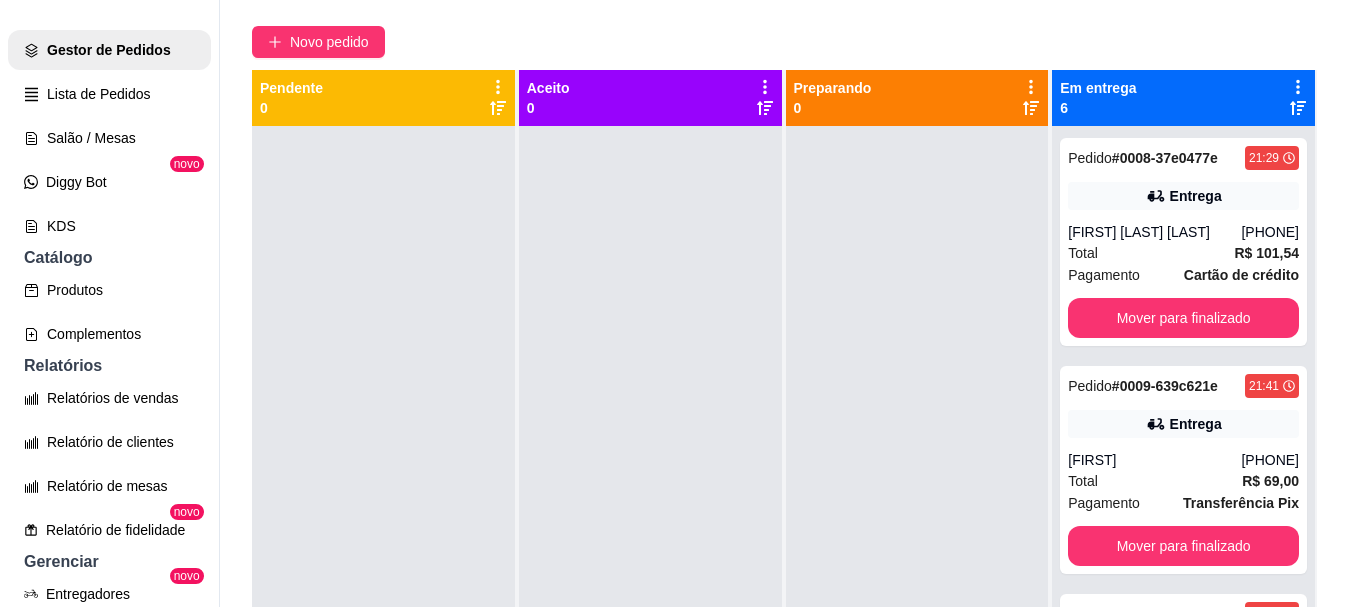 scroll, scrollTop: 200, scrollLeft: 0, axis: vertical 